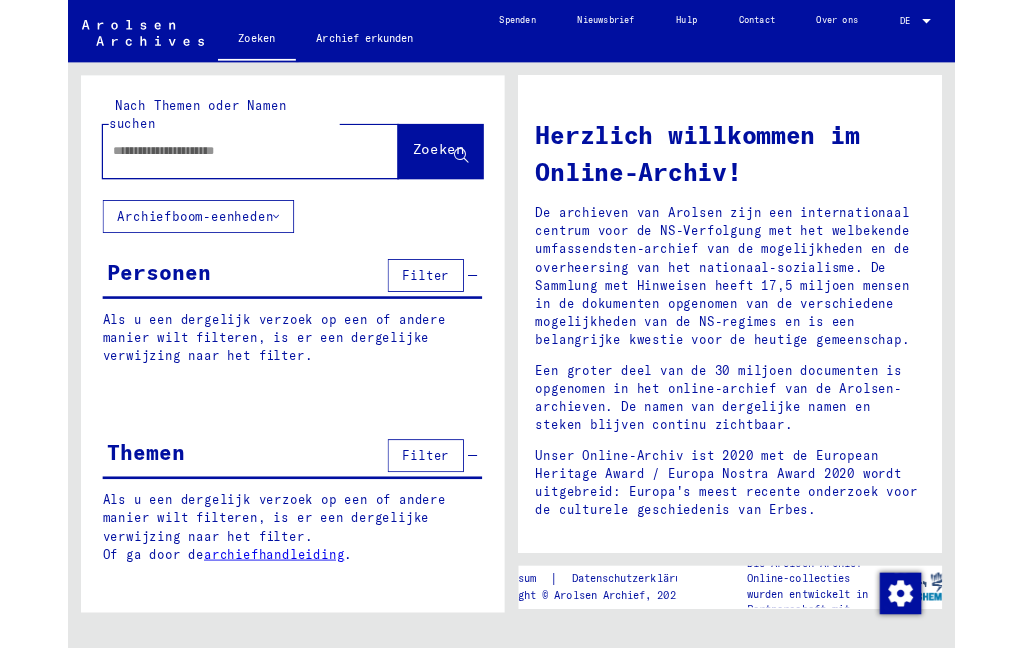 scroll, scrollTop: 0, scrollLeft: 0, axis: both 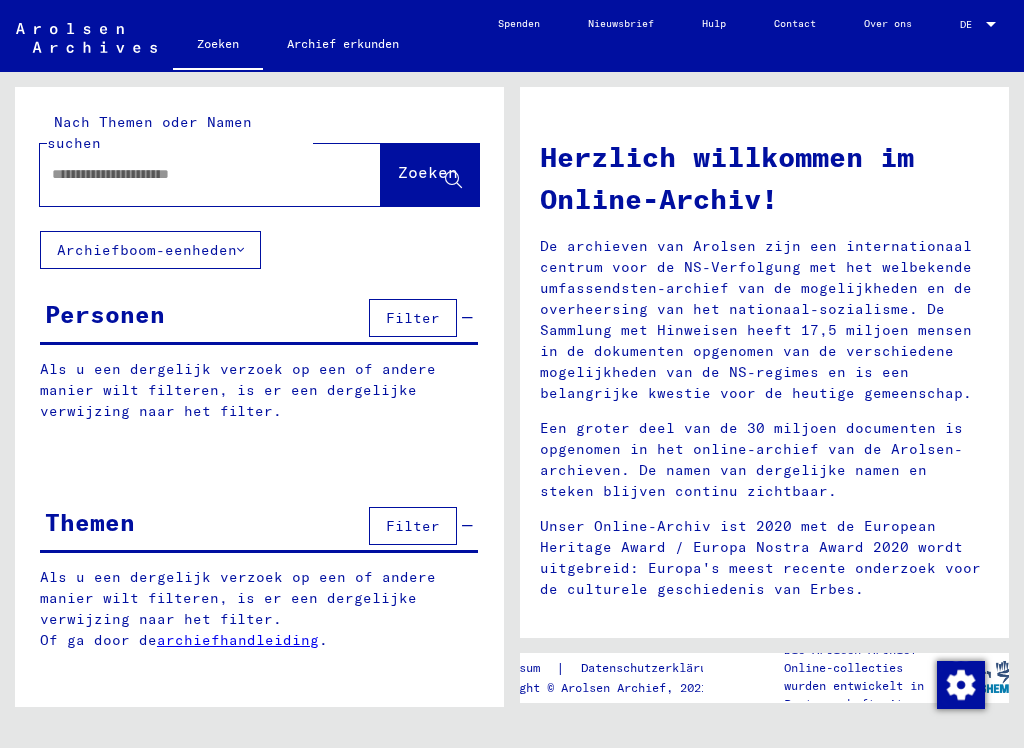 click at bounding box center [186, 174] 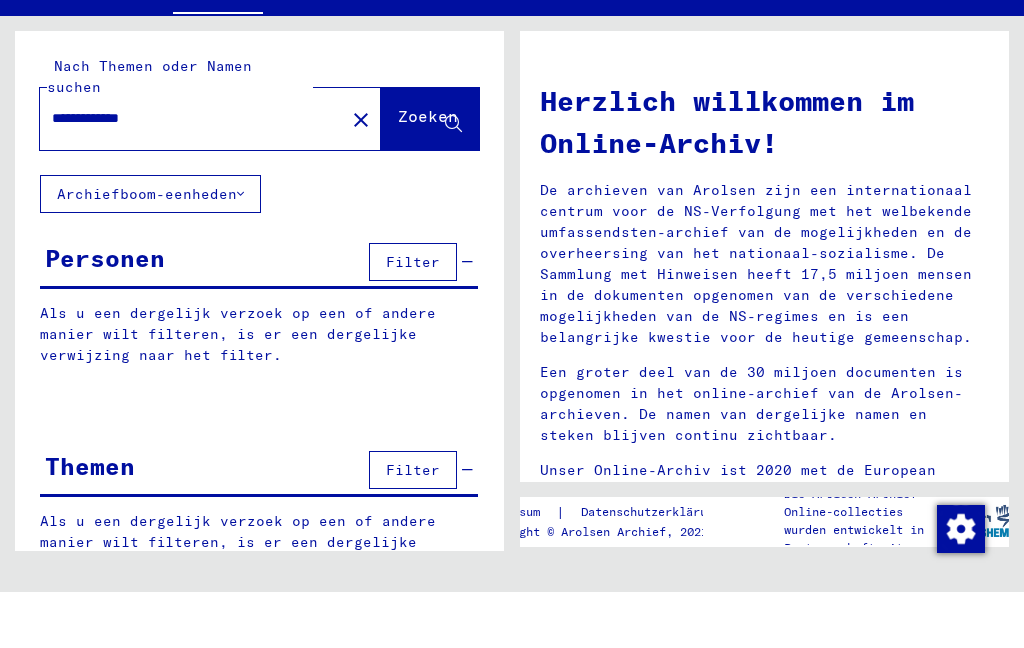 click on "Zoeken" 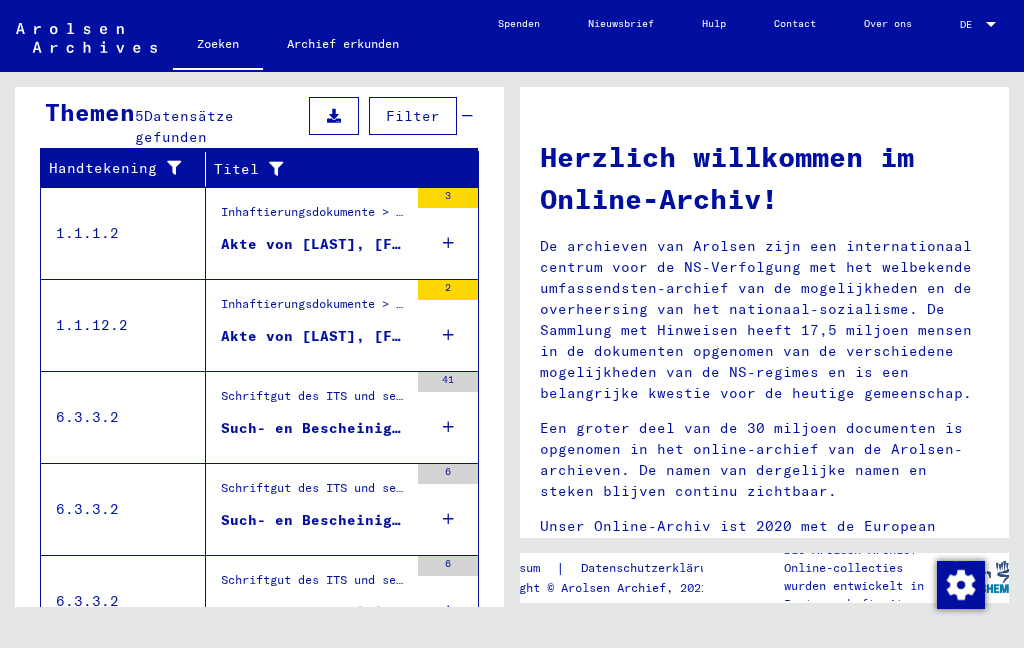 scroll, scrollTop: 687, scrollLeft: 0, axis: vertical 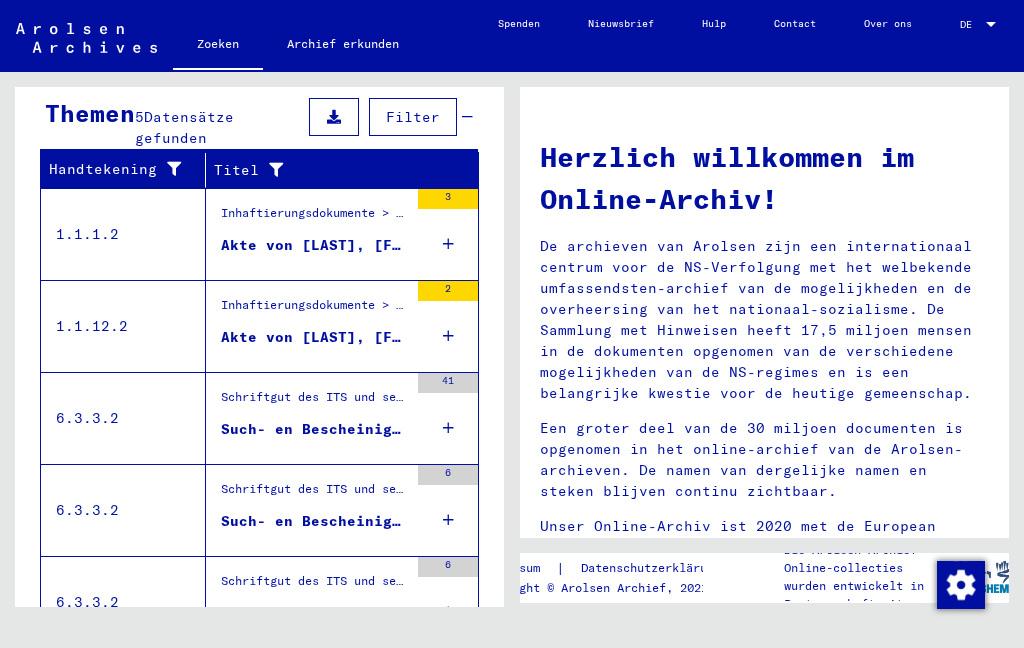 click on "Inhaftierungsdokumente > Lager en Ghettos > Polizeiliches Durchgangslager Amersfoort > Individuelle Unterlagen Amersfoort > Individuelle Häftlings Unterlagen > Akten mit Namen ab [LAST]" at bounding box center (314, 218) 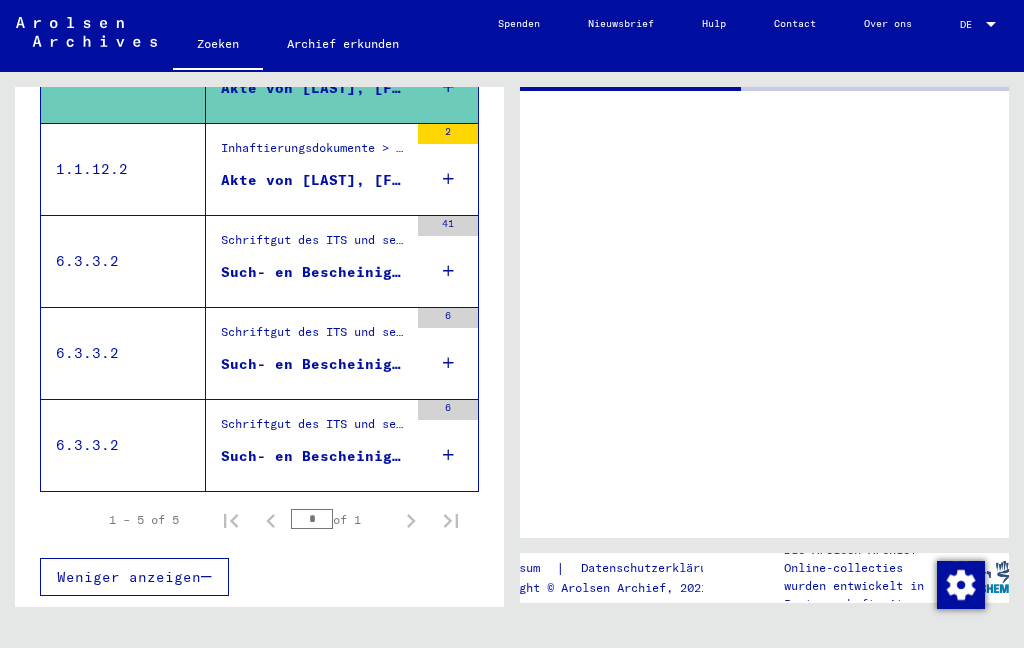 scroll, scrollTop: 382, scrollLeft: 0, axis: vertical 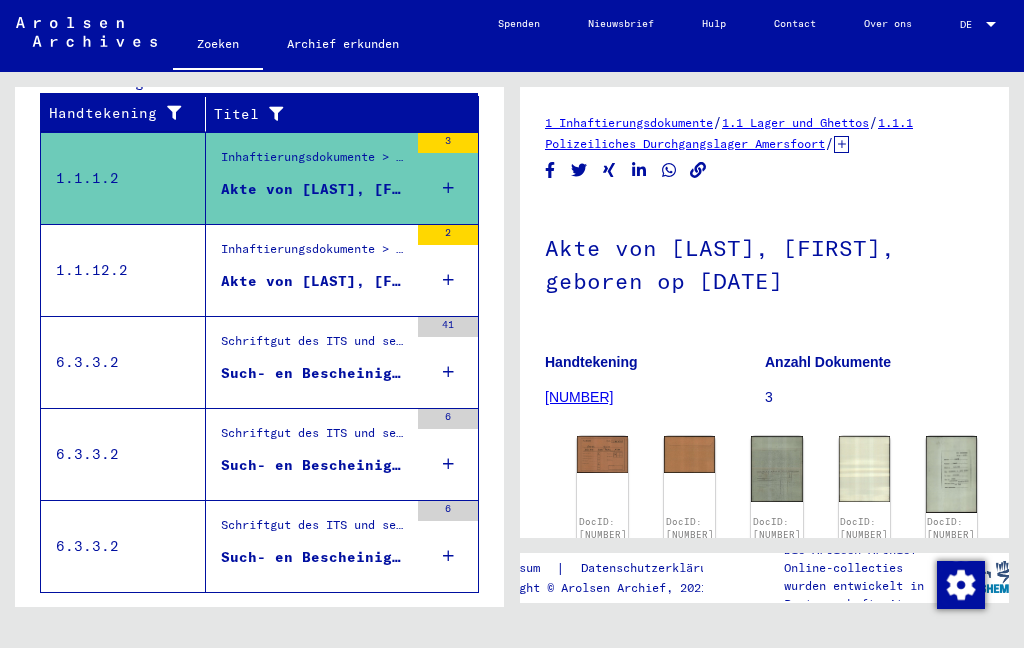 click 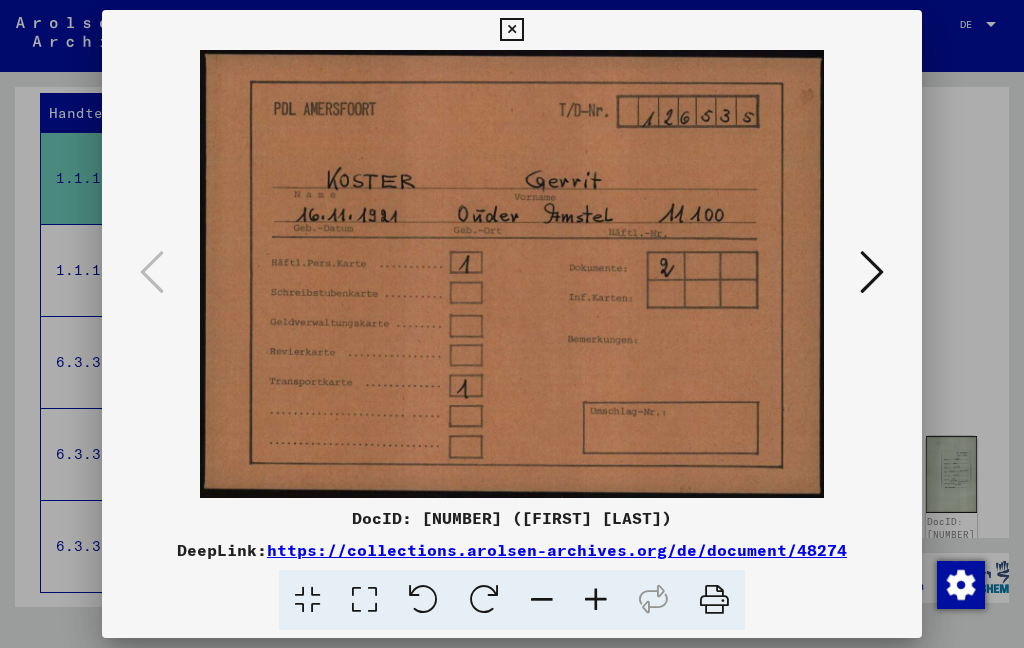 click at bounding box center [511, 30] 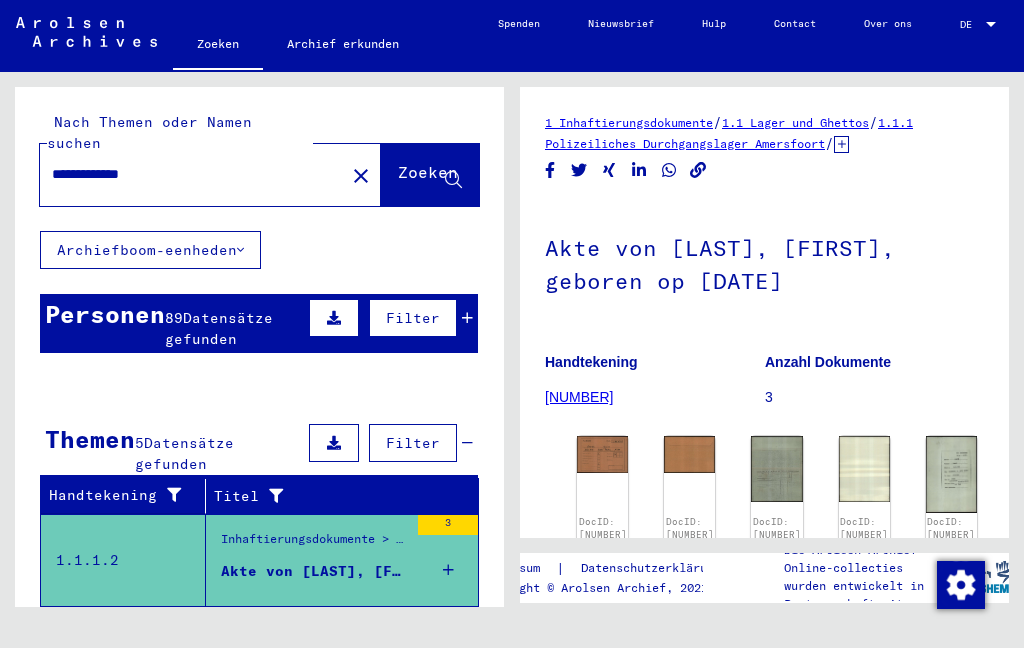 scroll, scrollTop: 0, scrollLeft: 0, axis: both 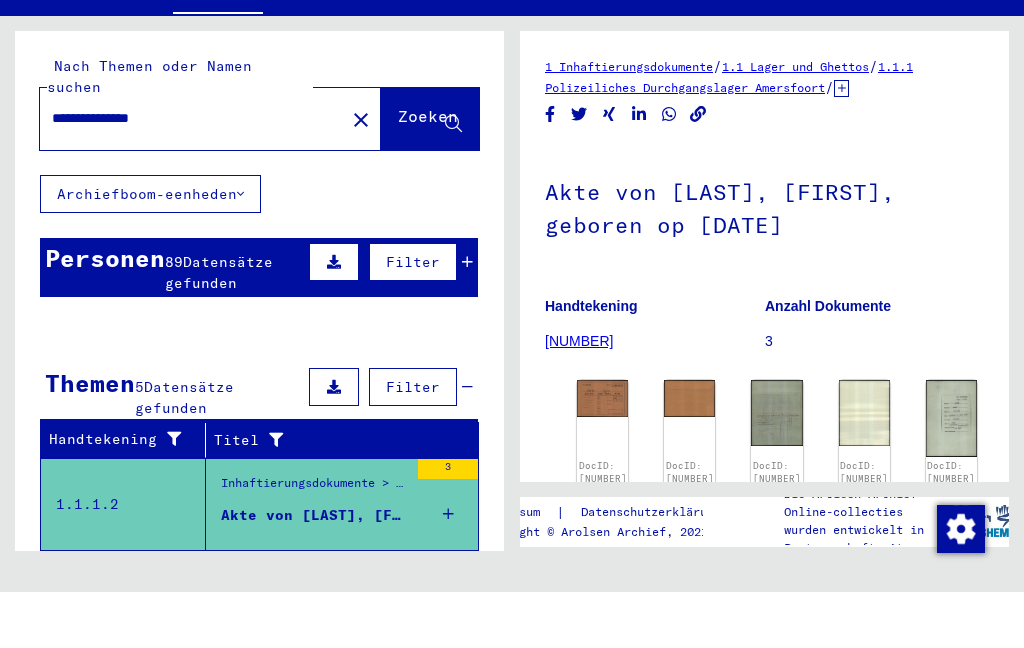 type on "**********" 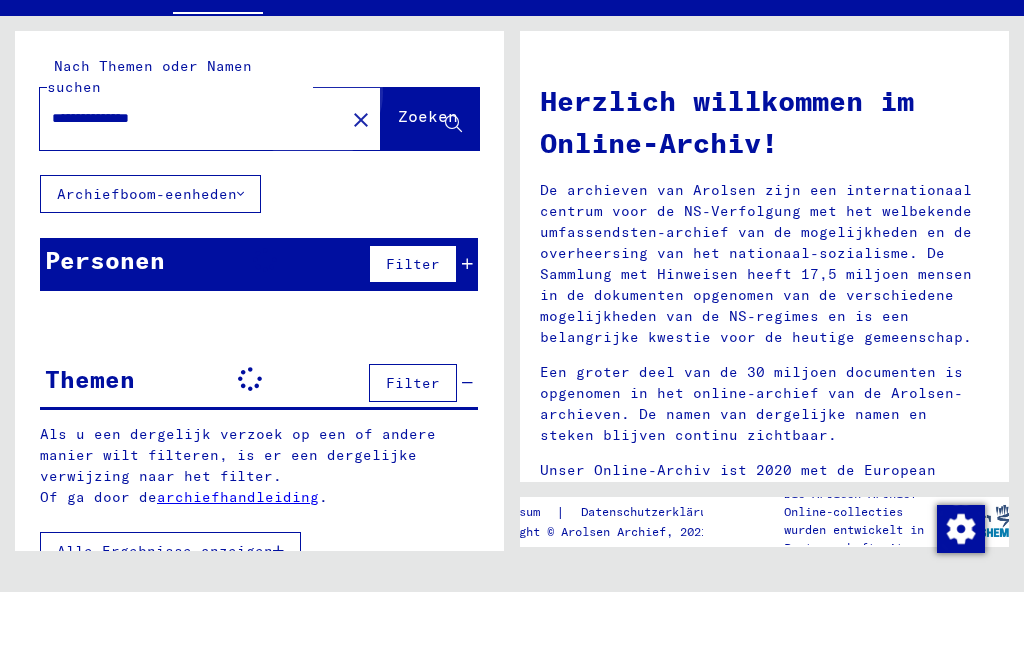 click on "Zoeken" 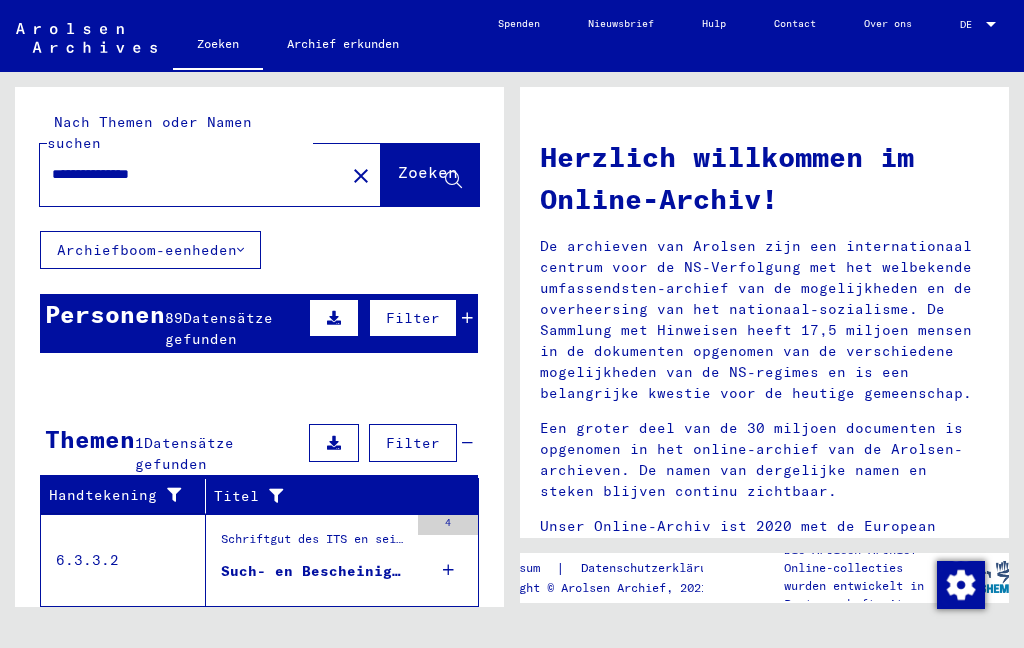 scroll, scrollTop: 39, scrollLeft: 0, axis: vertical 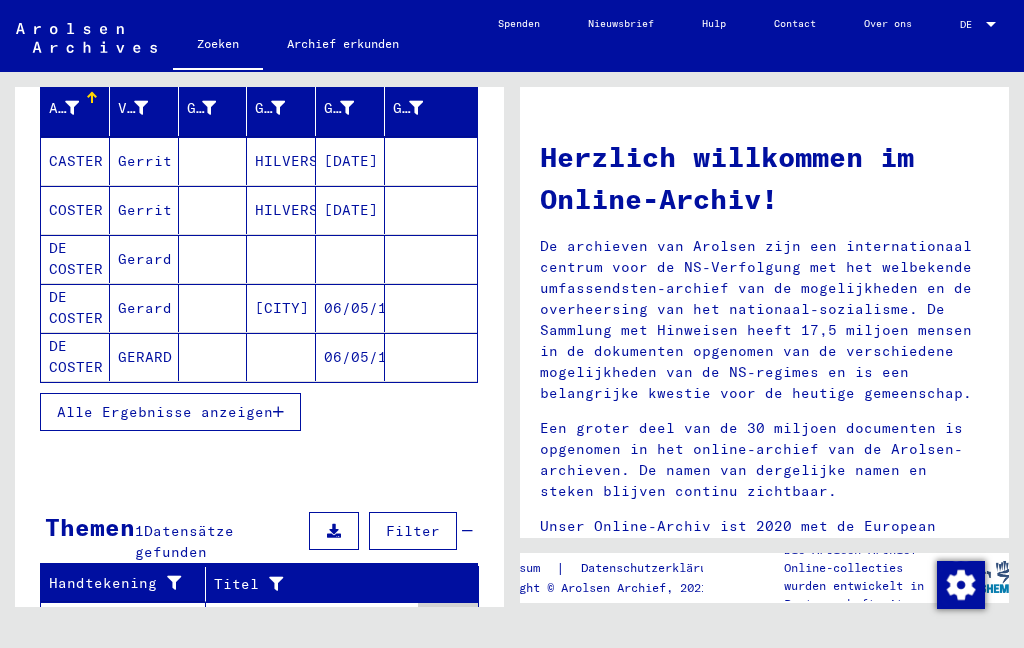 click on "Alle Ergebnisse anzeigen" at bounding box center (165, 412) 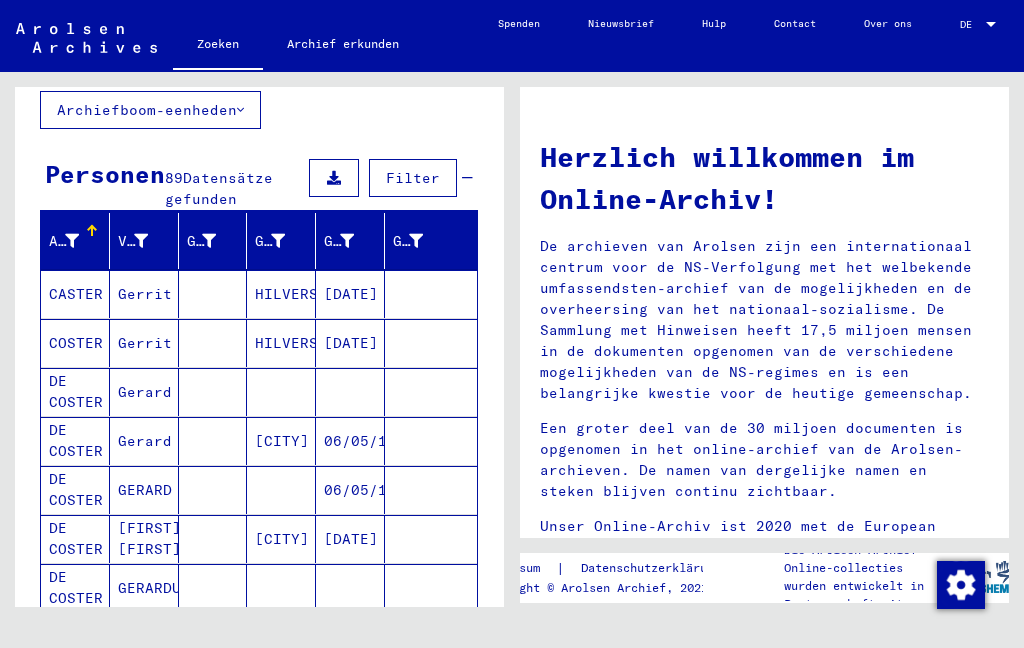 scroll, scrollTop: 119, scrollLeft: 0, axis: vertical 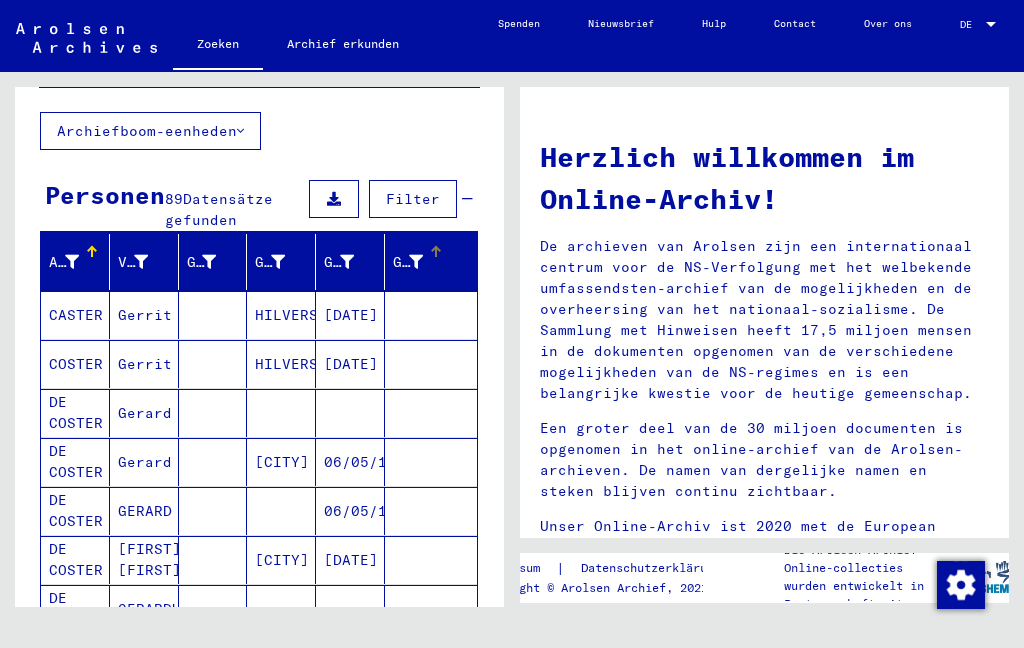 click on "Gevangene #" at bounding box center [442, 262] 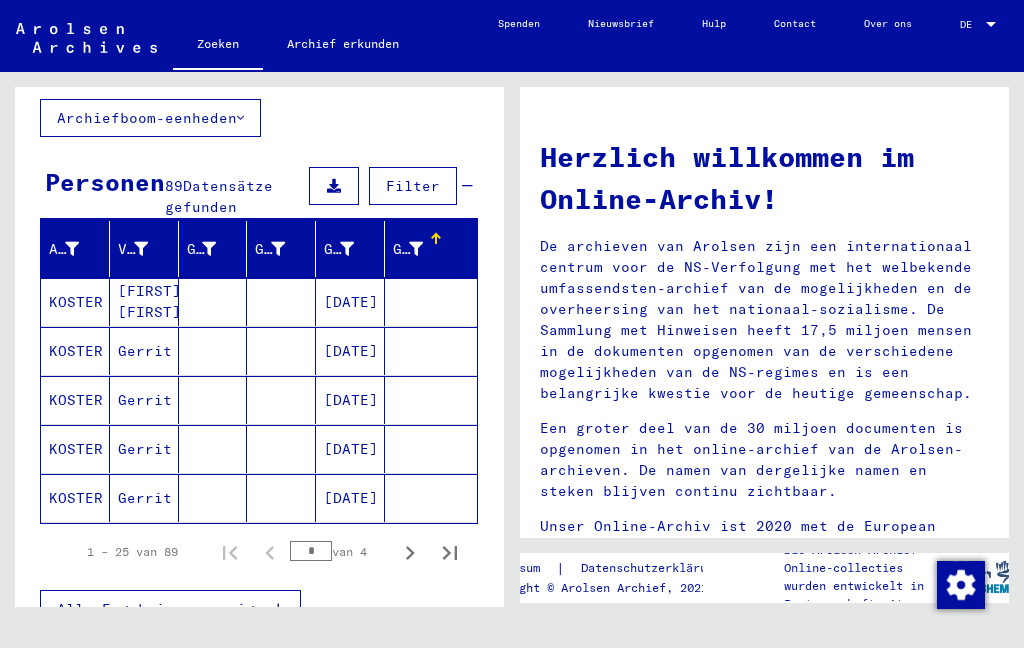 scroll, scrollTop: 129, scrollLeft: 0, axis: vertical 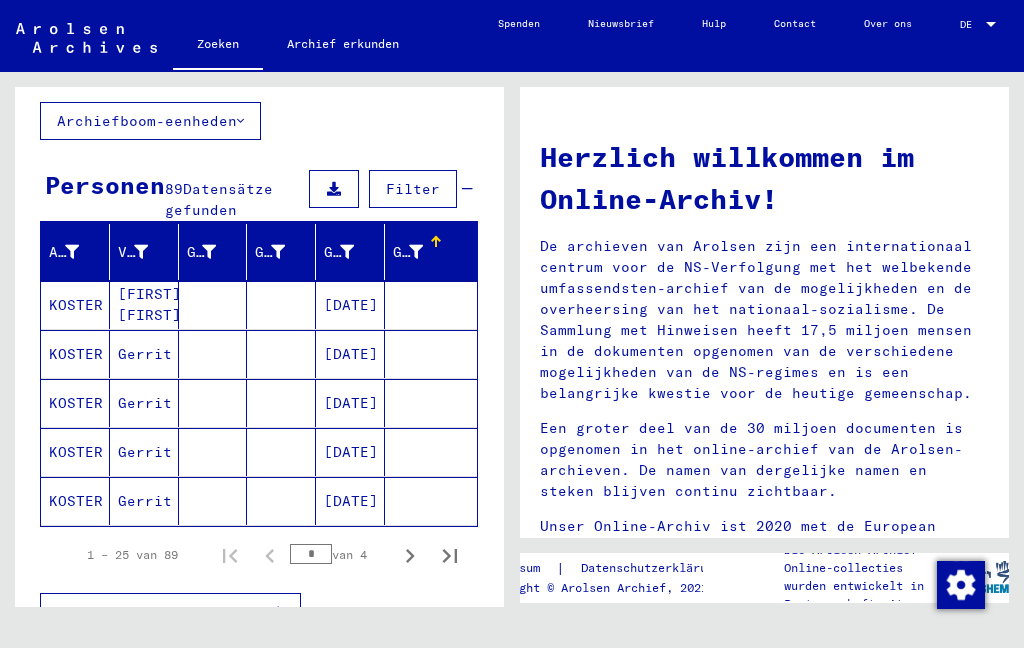 click 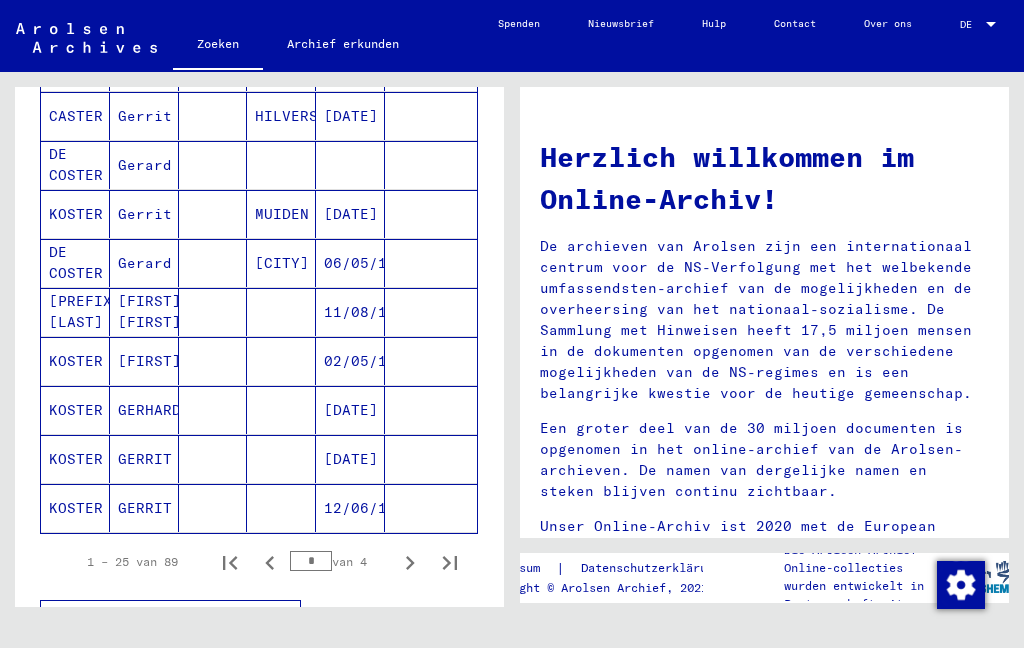 scroll, scrollTop: 1103, scrollLeft: 0, axis: vertical 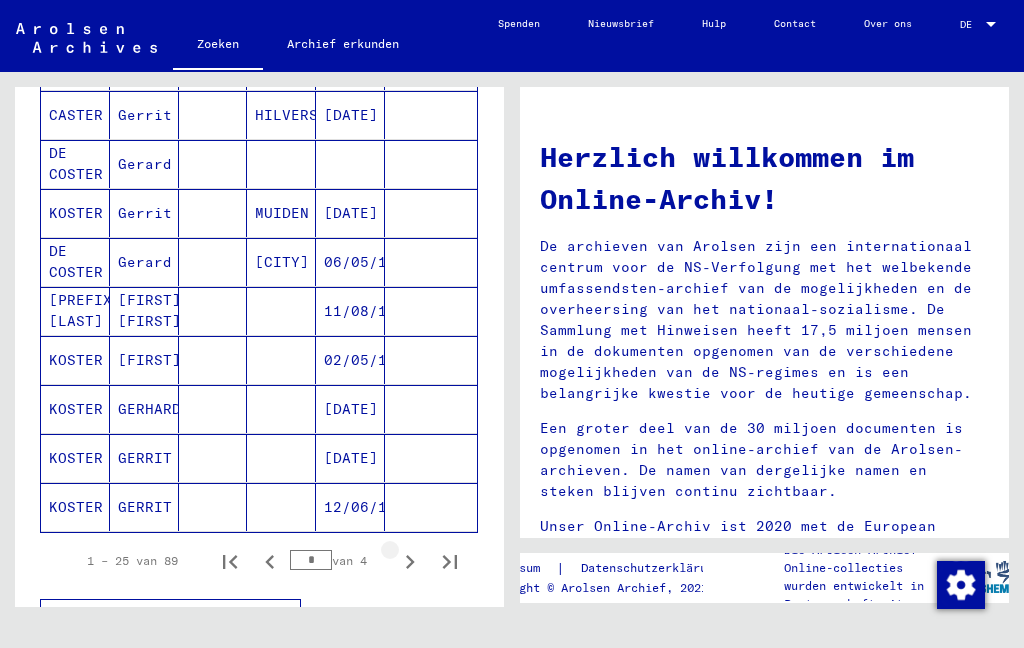 click 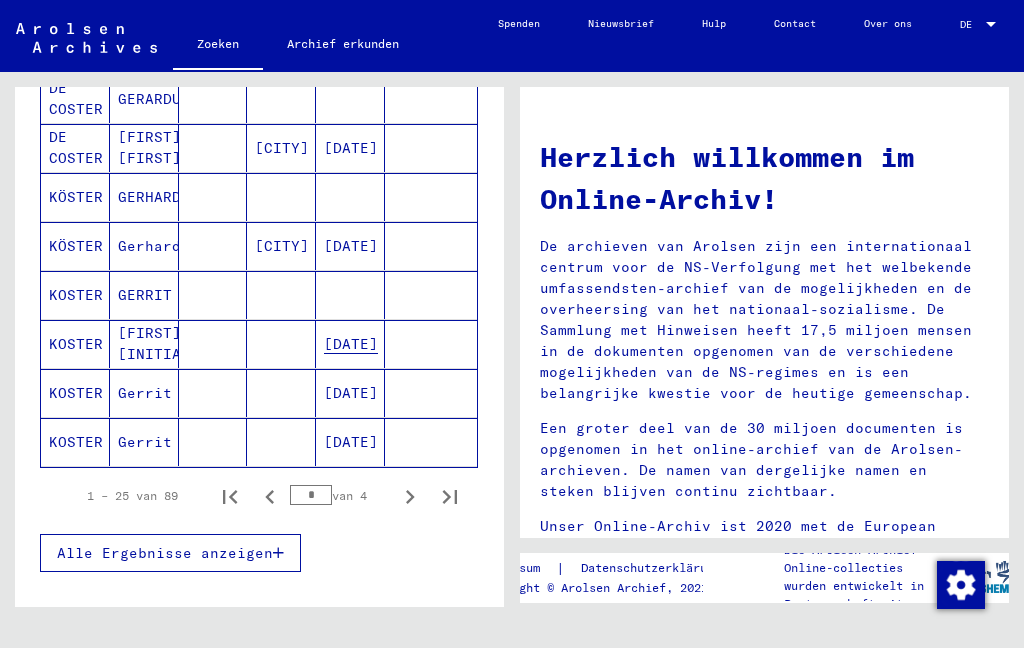 scroll, scrollTop: 1190, scrollLeft: 0, axis: vertical 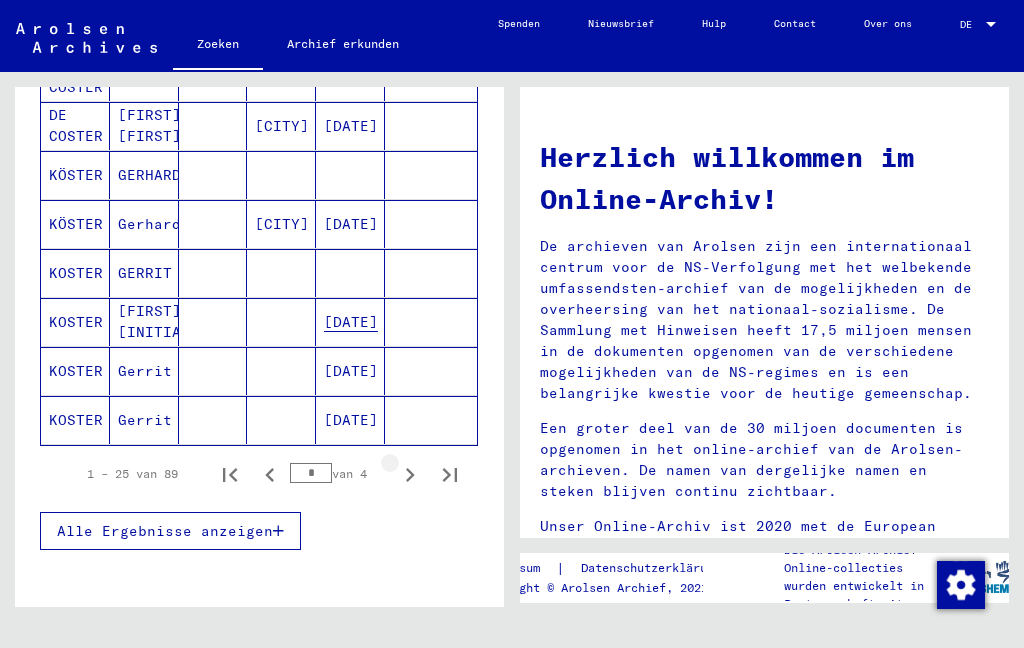 click 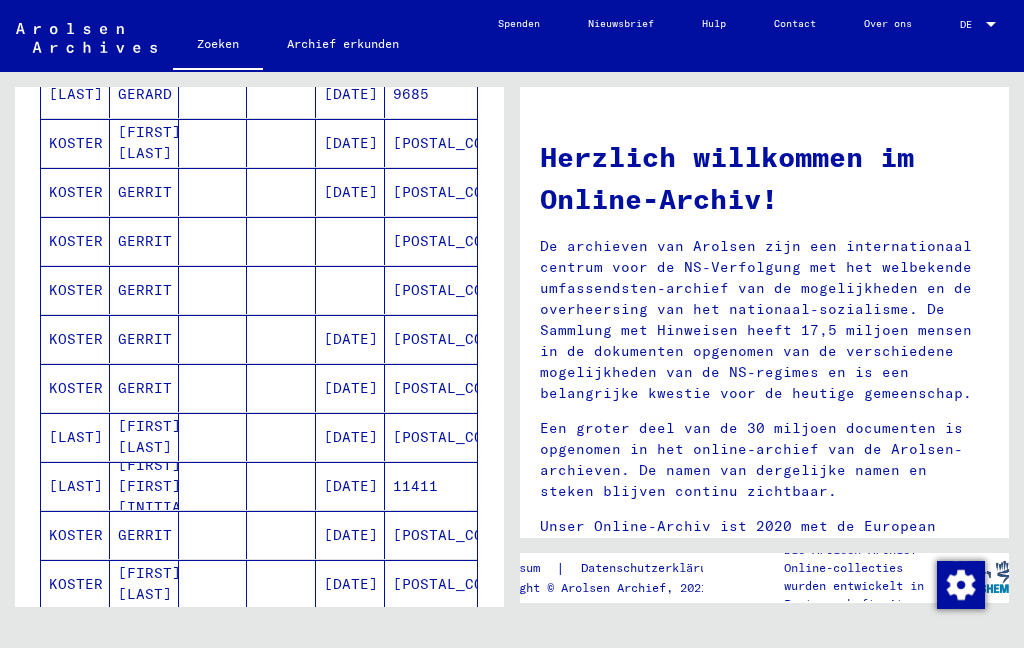 scroll, scrollTop: 486, scrollLeft: 0, axis: vertical 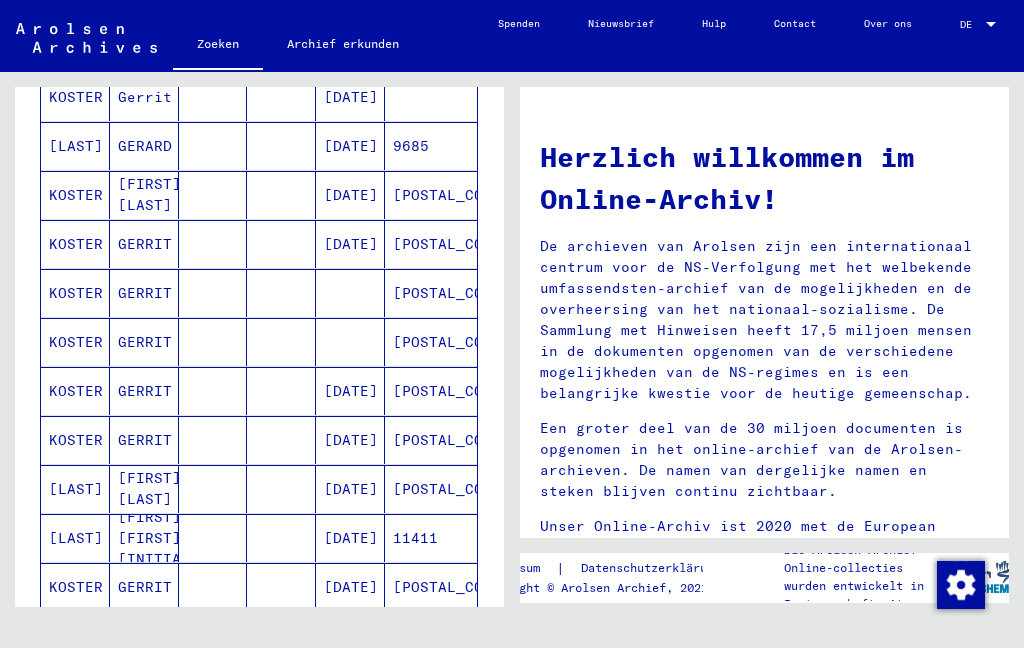 click on "[POSTAL_CODE]" at bounding box center (431, 342) 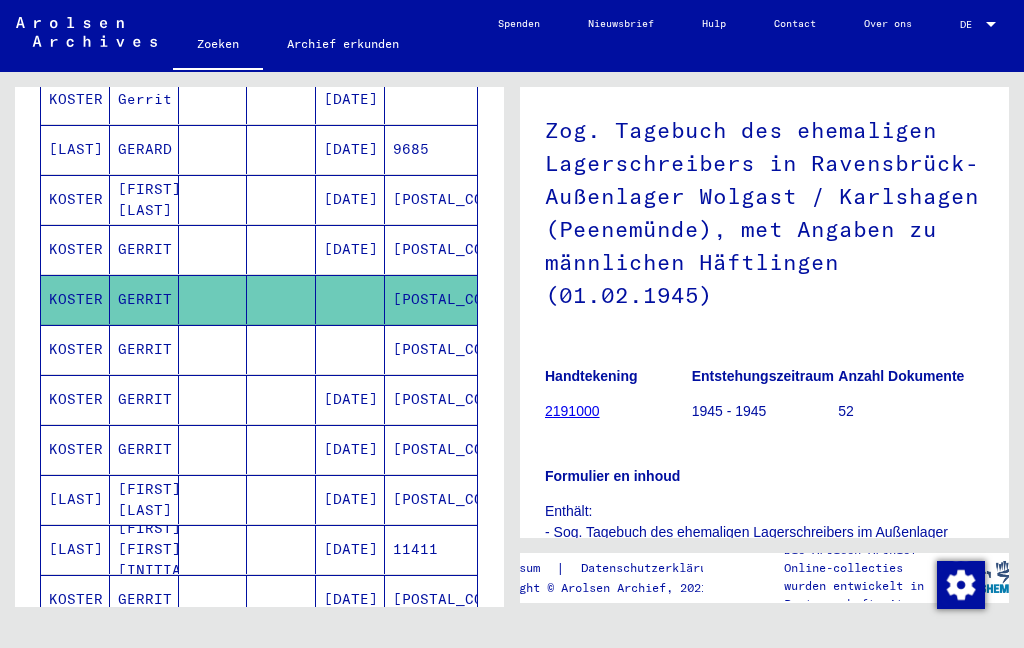 scroll, scrollTop: 0, scrollLeft: 0, axis: both 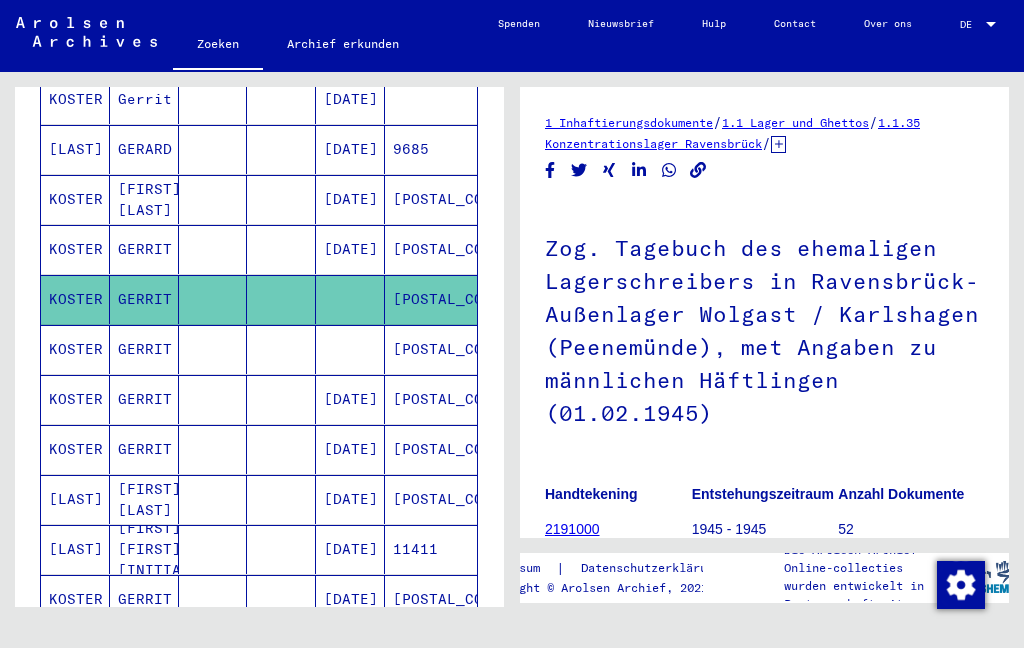click on "[POSTAL_CODE]" at bounding box center [431, 399] 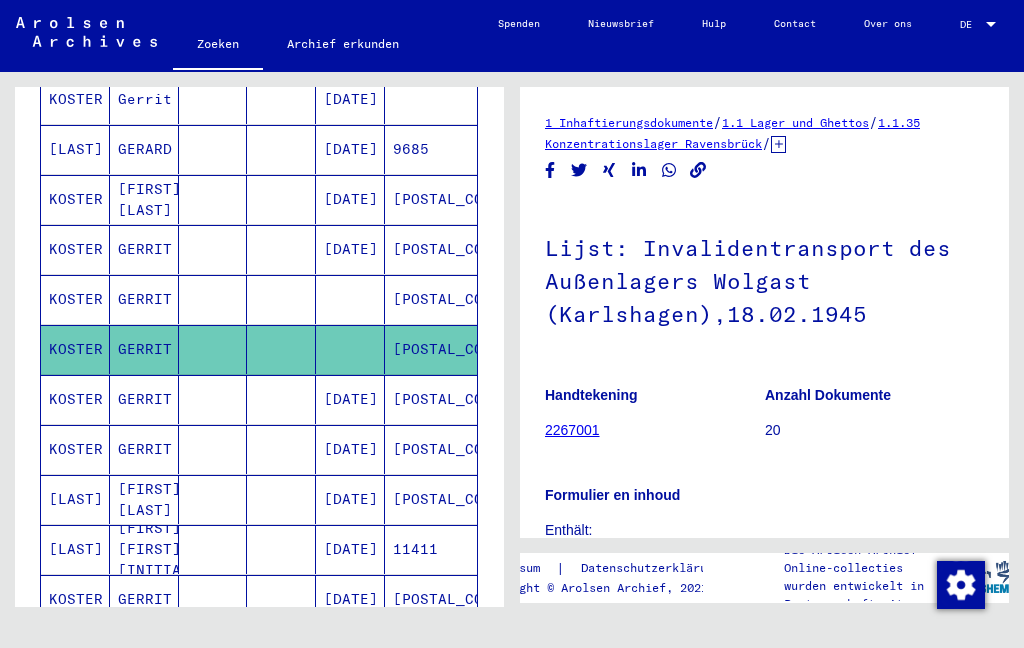scroll, scrollTop: 0, scrollLeft: 0, axis: both 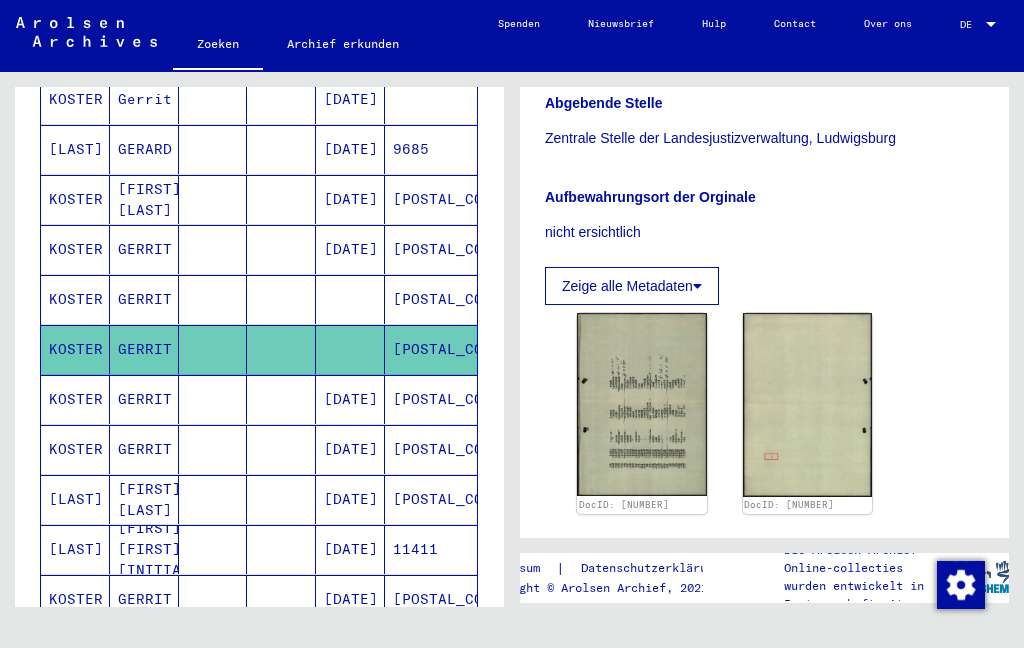 click 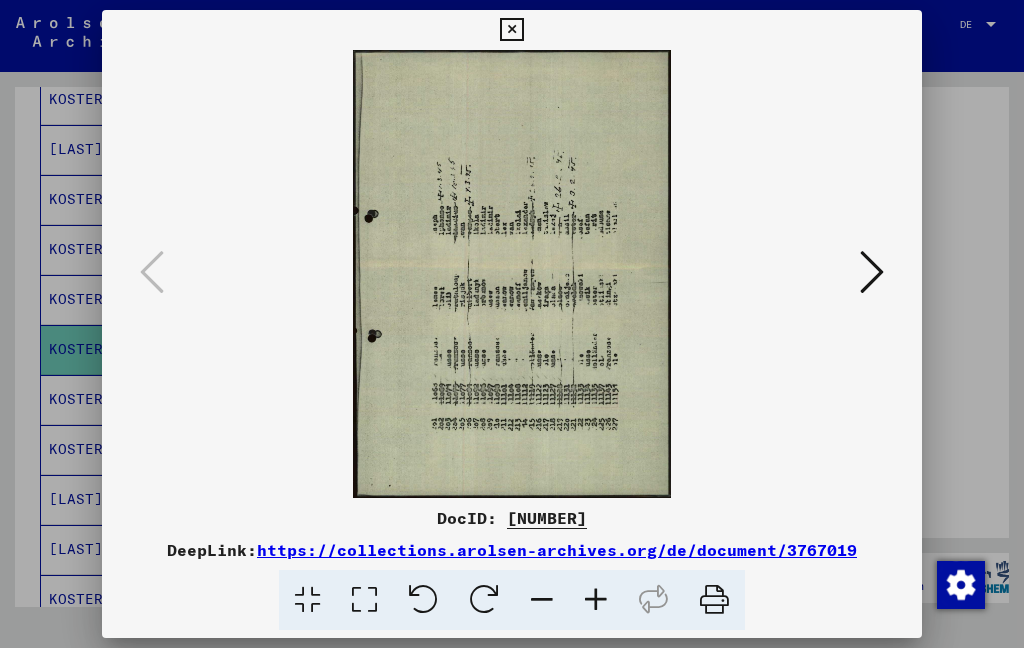 click at bounding box center (872, 273) 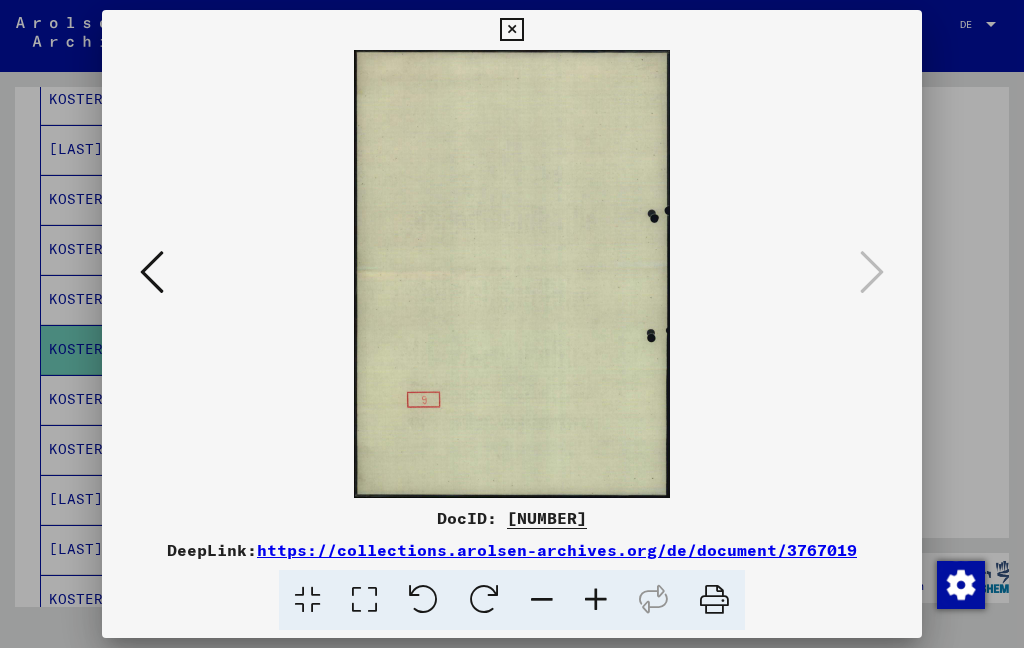 click at bounding box center [872, 272] 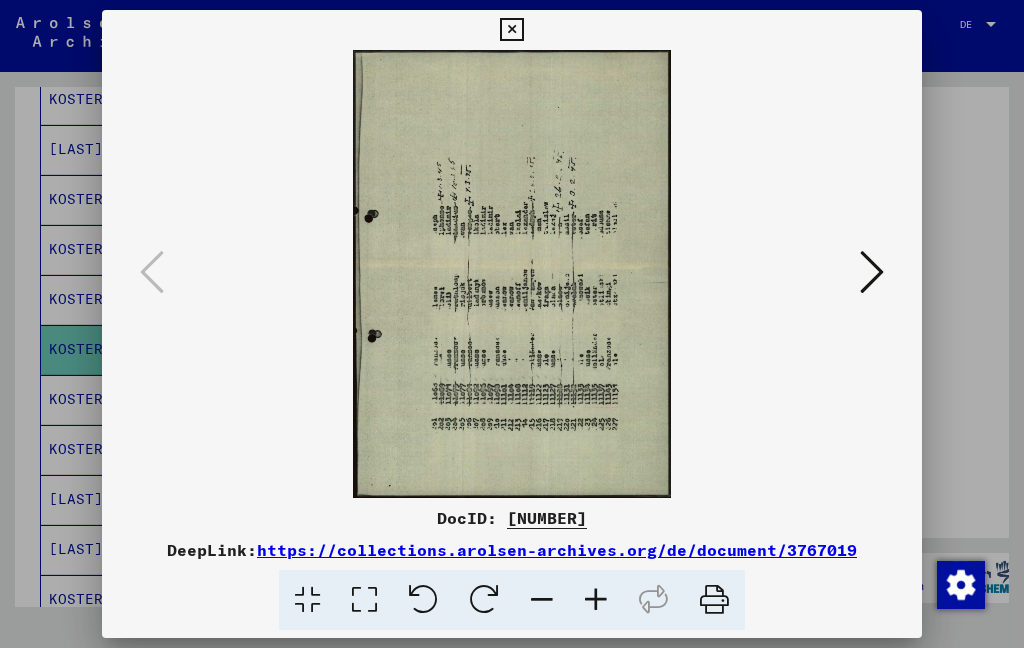 click at bounding box center (511, 30) 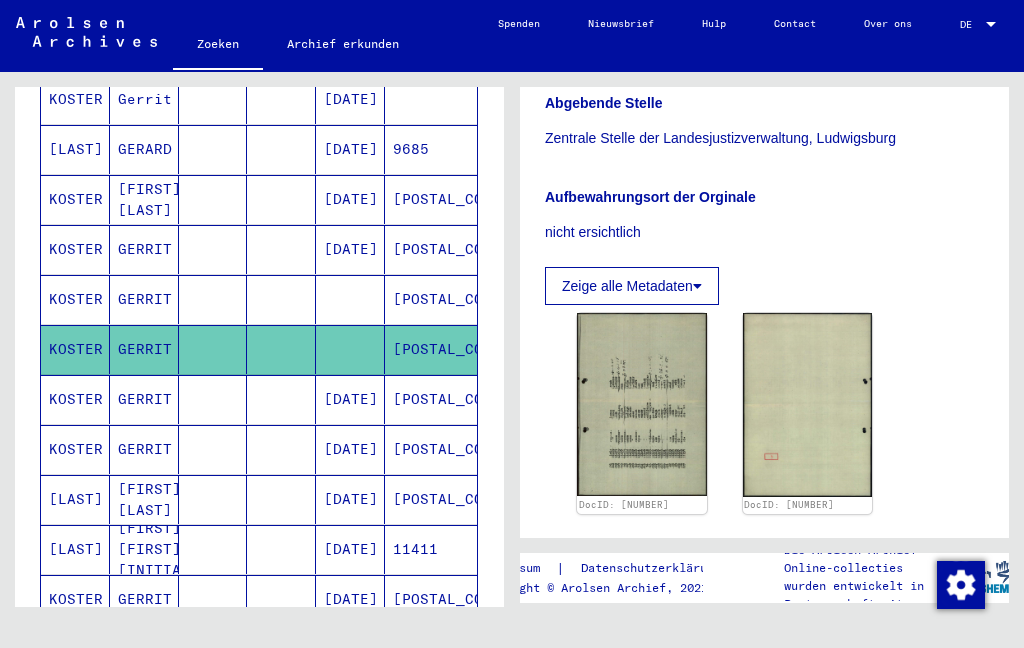 click on "[POSTAL_CODE]" at bounding box center (431, 449) 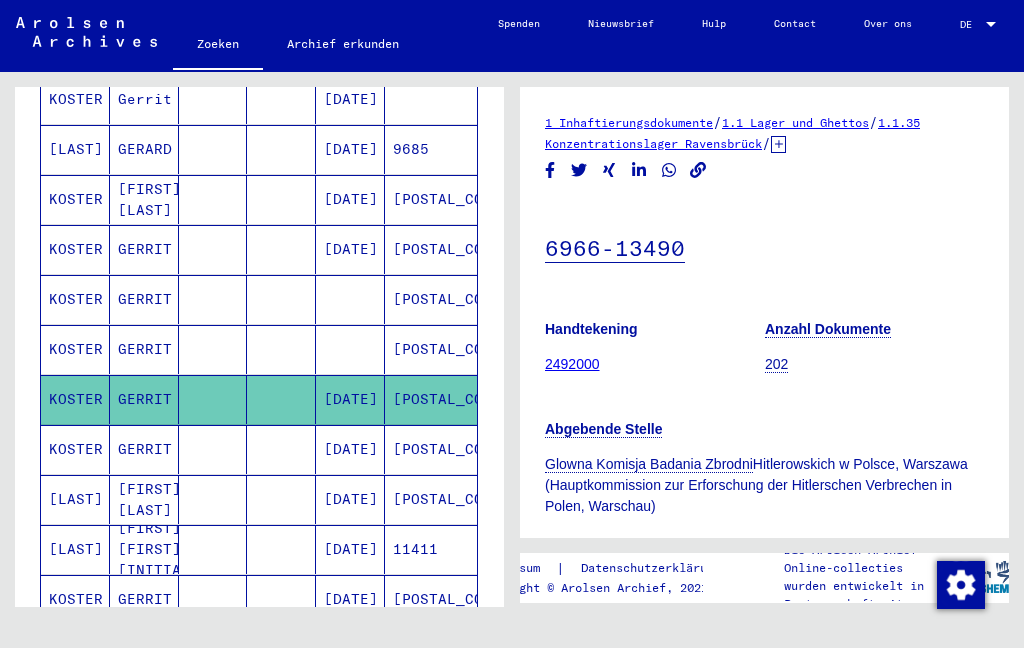scroll, scrollTop: 0, scrollLeft: 0, axis: both 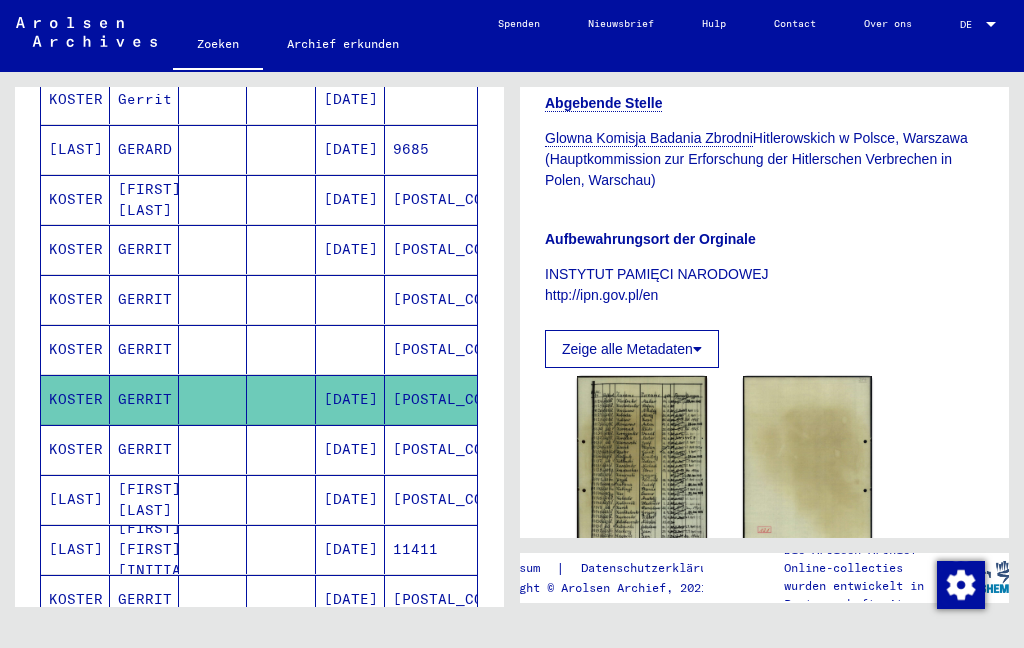 click 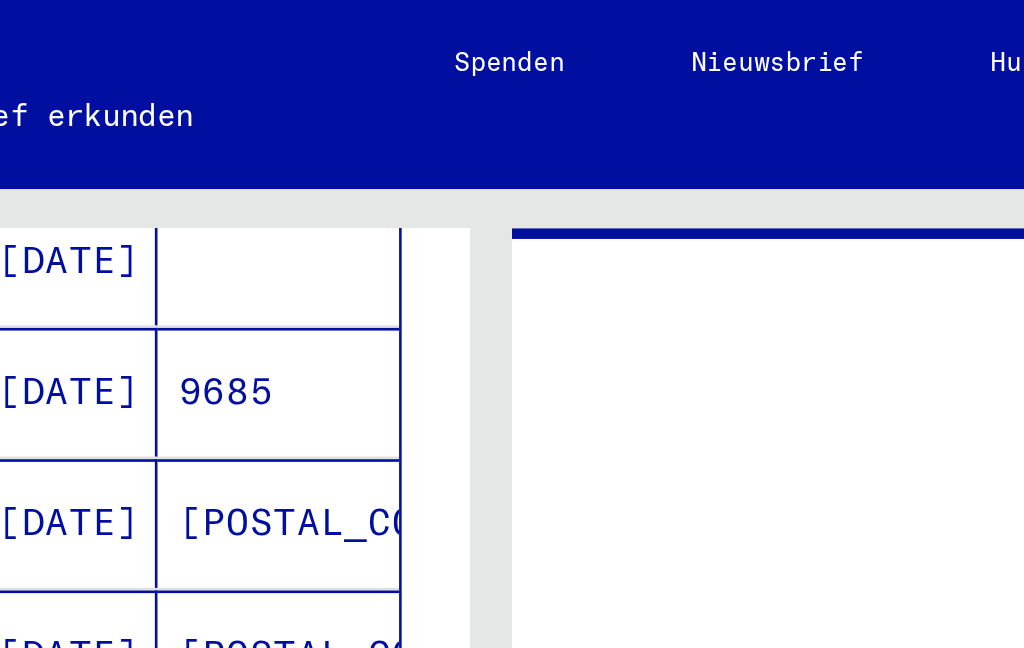 scroll, scrollTop: 0, scrollLeft: 0, axis: both 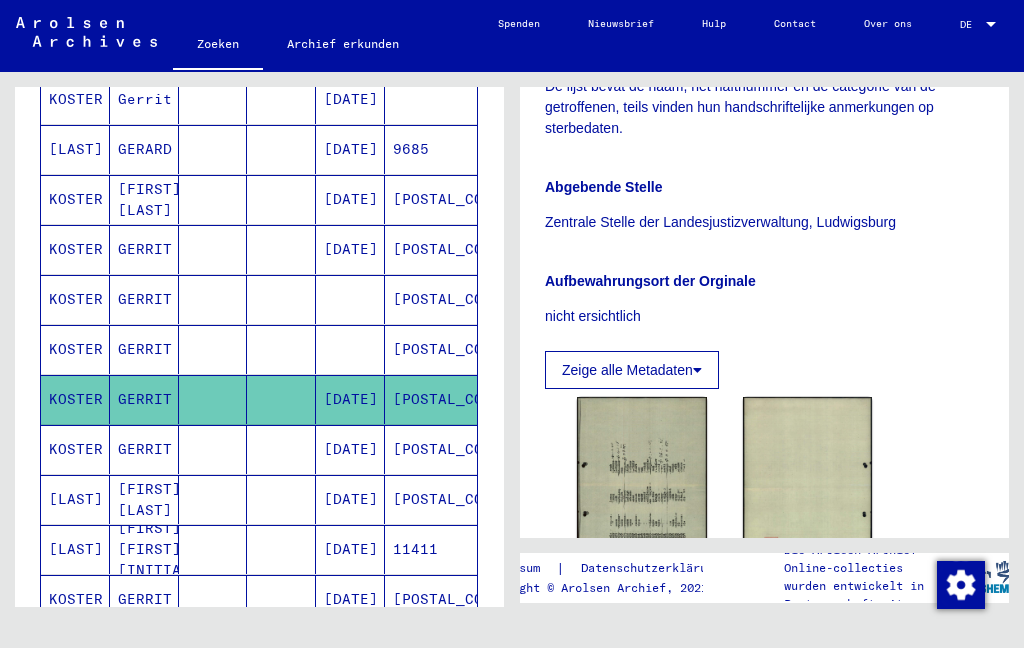 click on "[POSTAL_CODE]" at bounding box center [451, 499] 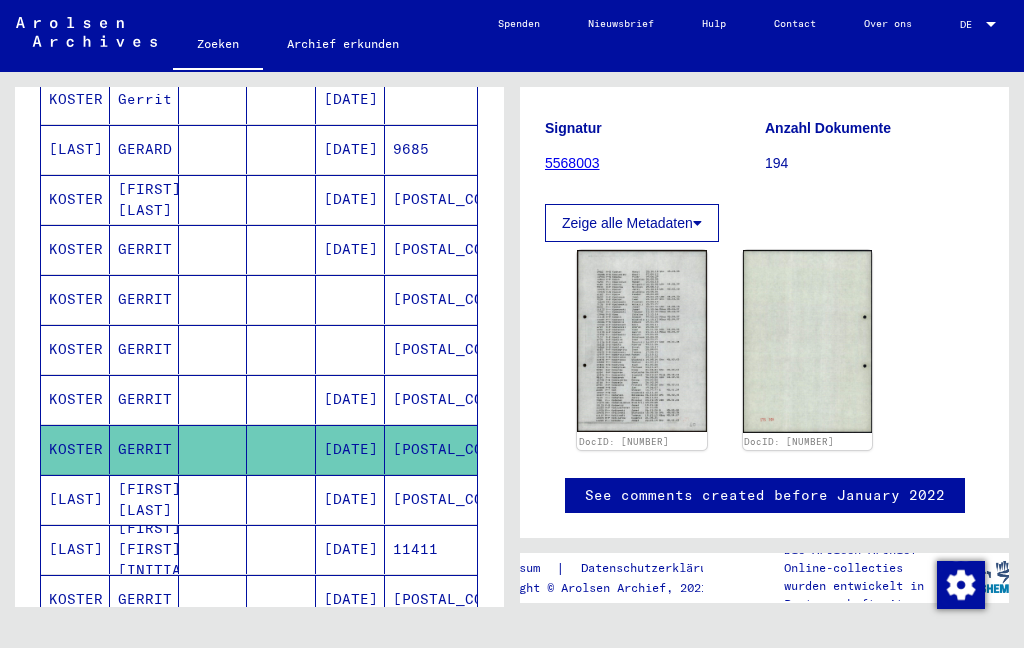 scroll, scrollTop: 0, scrollLeft: 0, axis: both 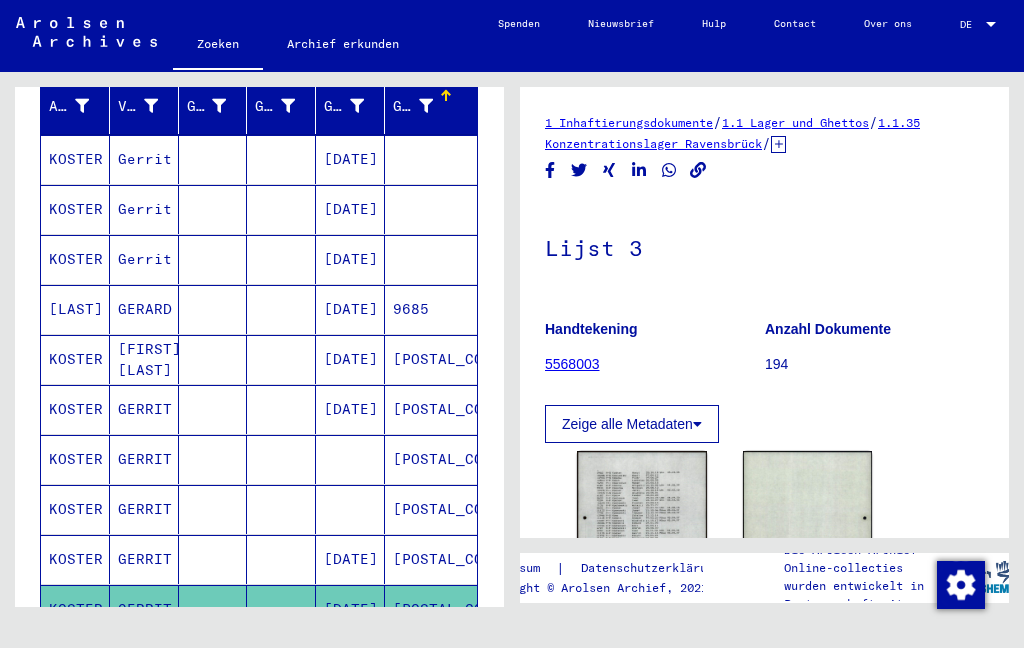 click on "[POSTAL_CODE]" at bounding box center (451, 459) 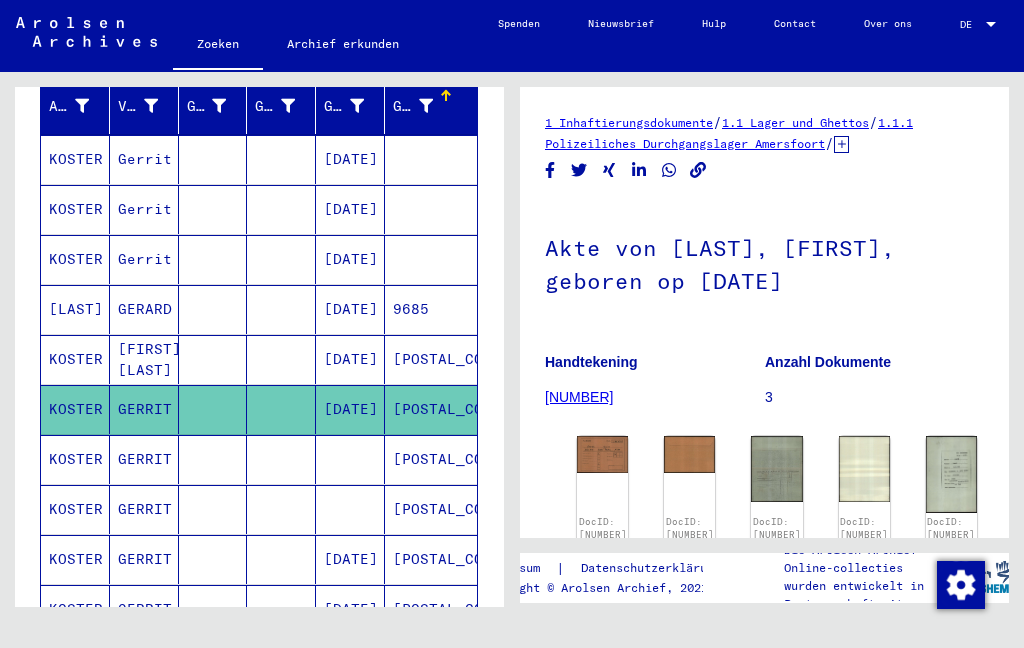 scroll, scrollTop: 0, scrollLeft: 0, axis: both 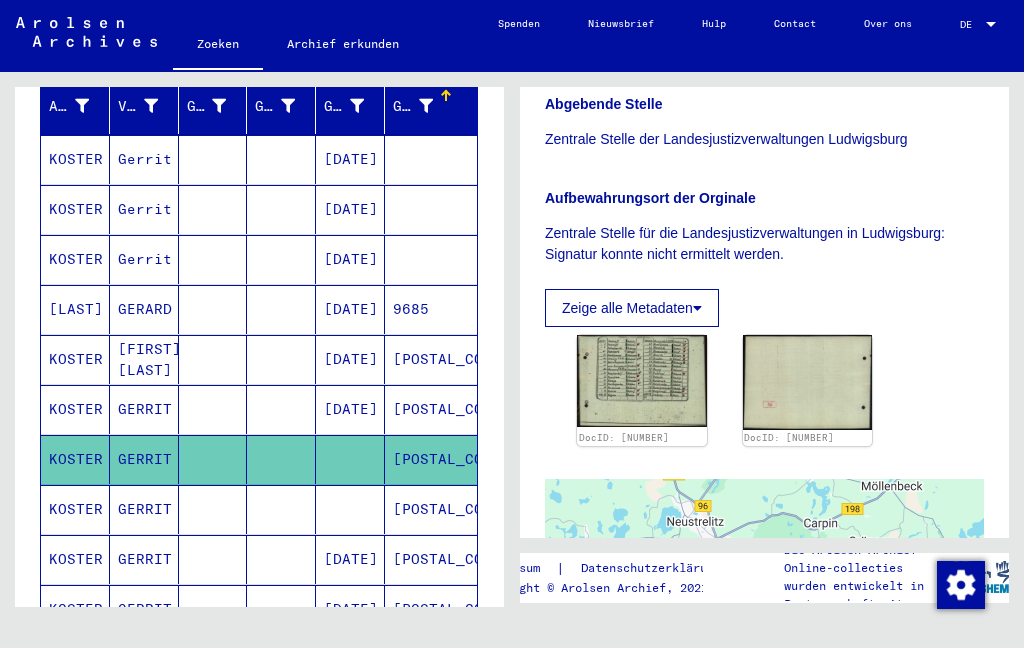 click 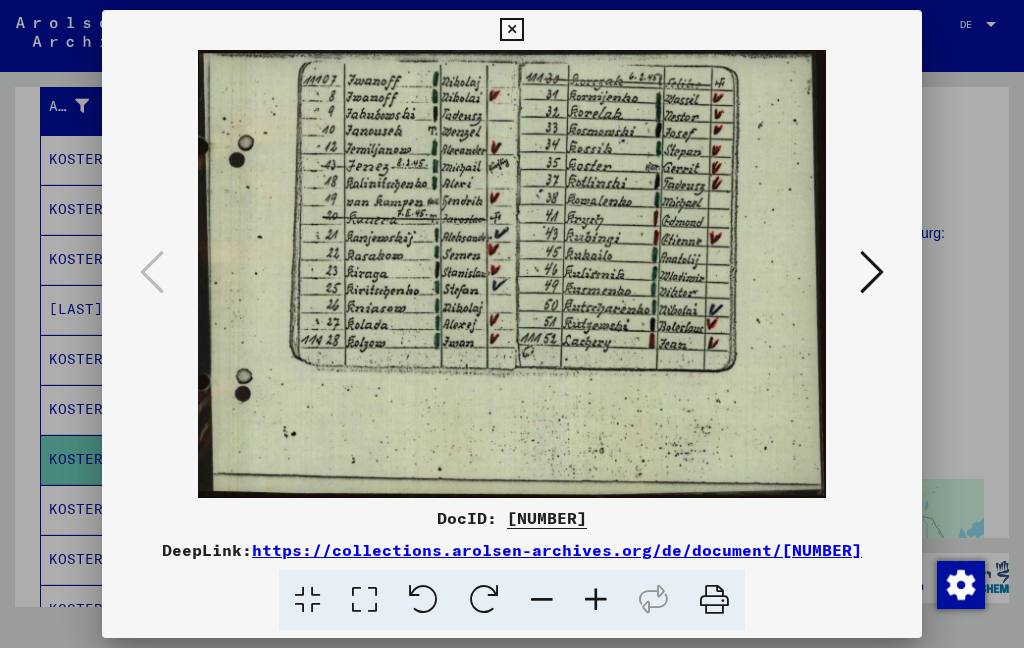 click at bounding box center (511, 30) 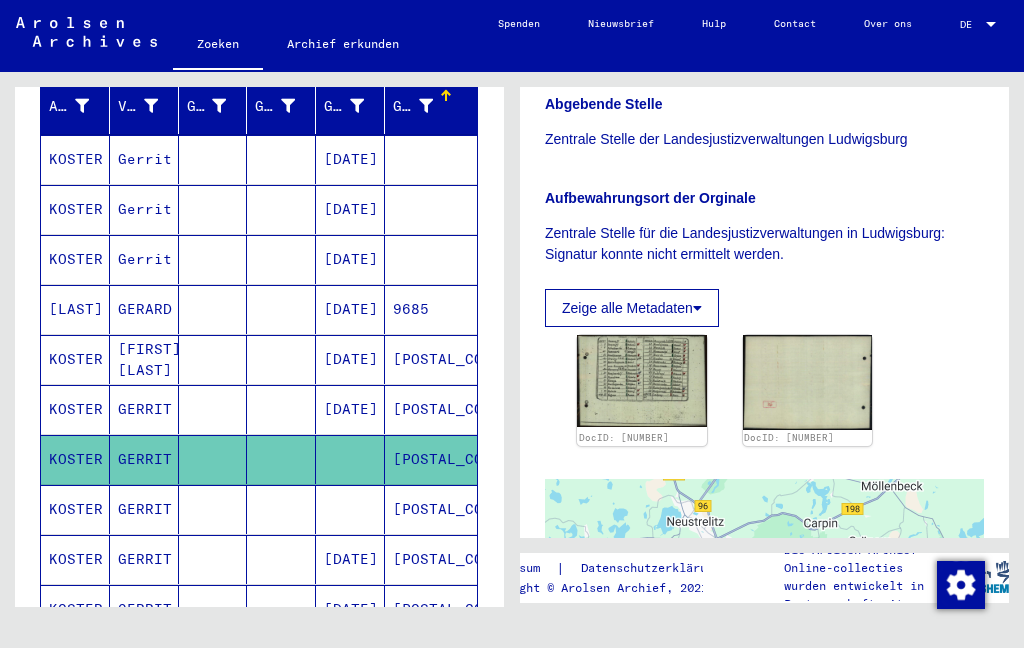 click on "[POSTAL_CODE]" at bounding box center [431, 559] 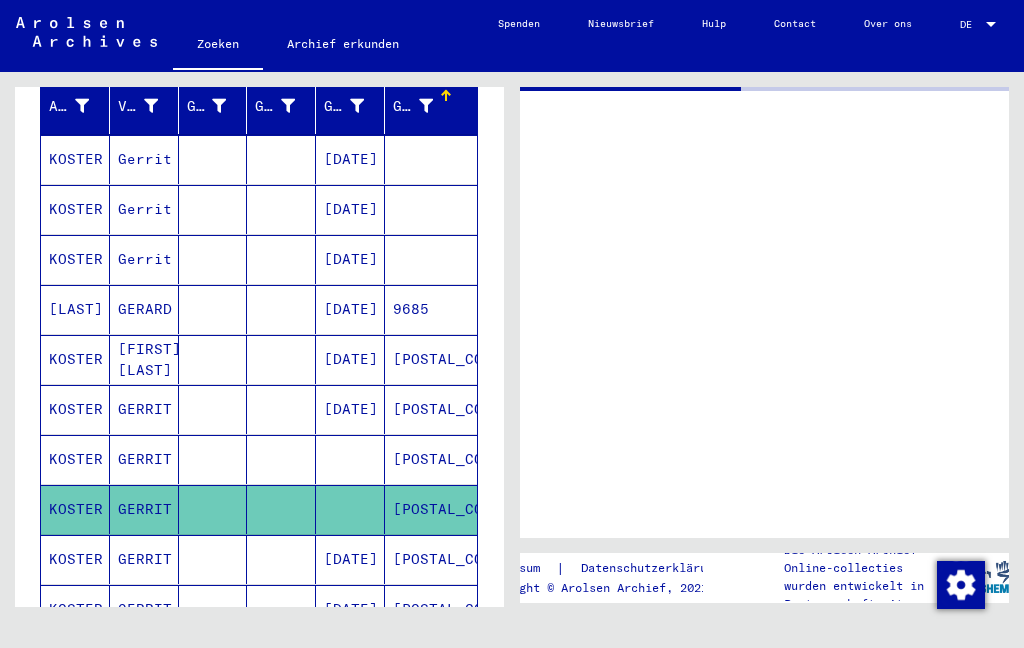 scroll, scrollTop: 0, scrollLeft: 0, axis: both 